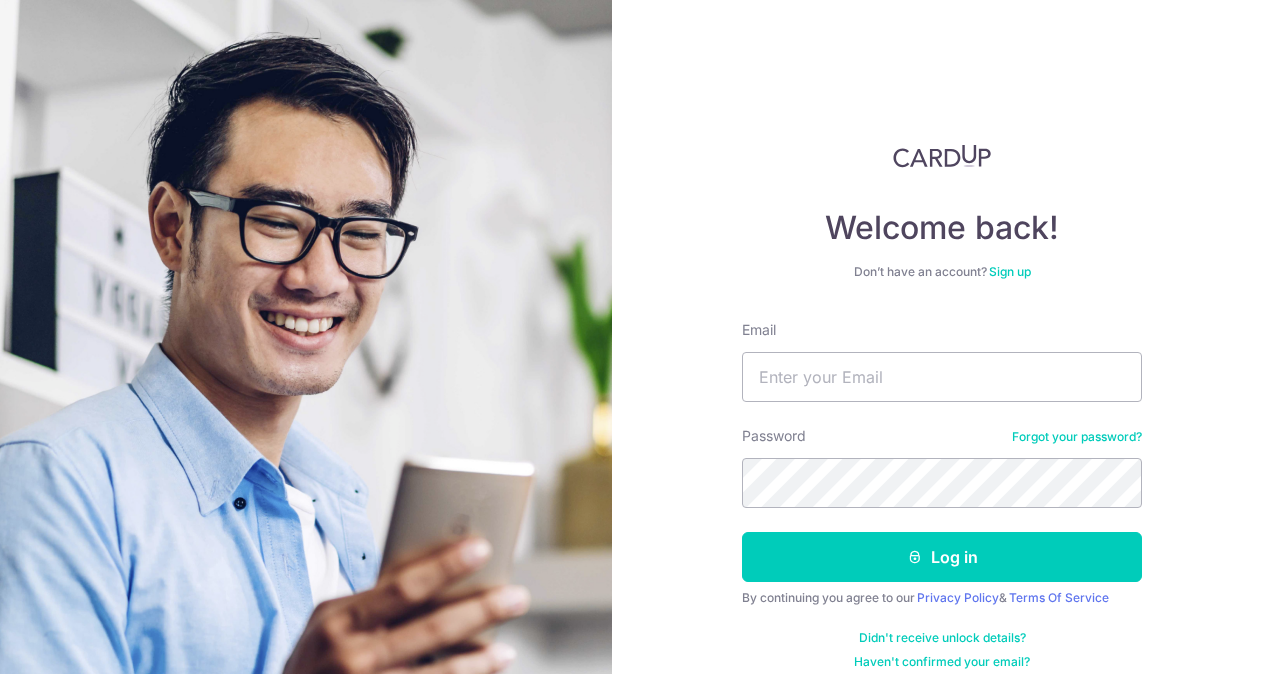 scroll, scrollTop: 0, scrollLeft: 0, axis: both 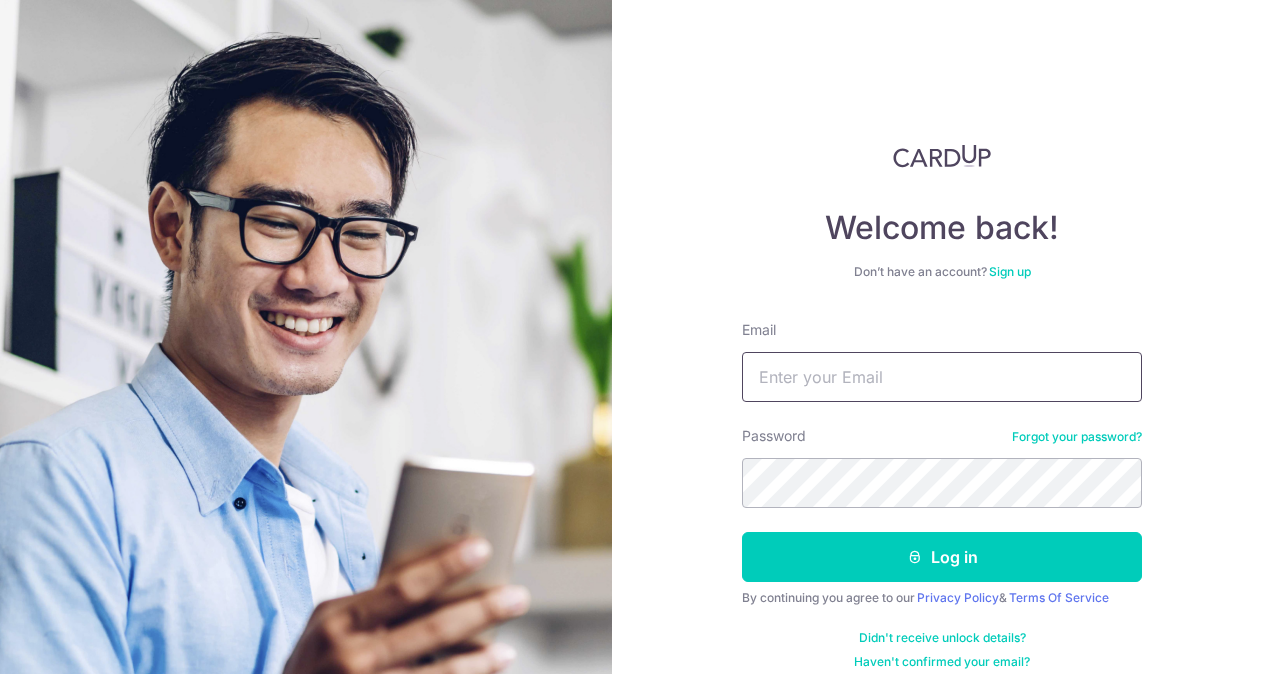 type on "[EMAIL]" 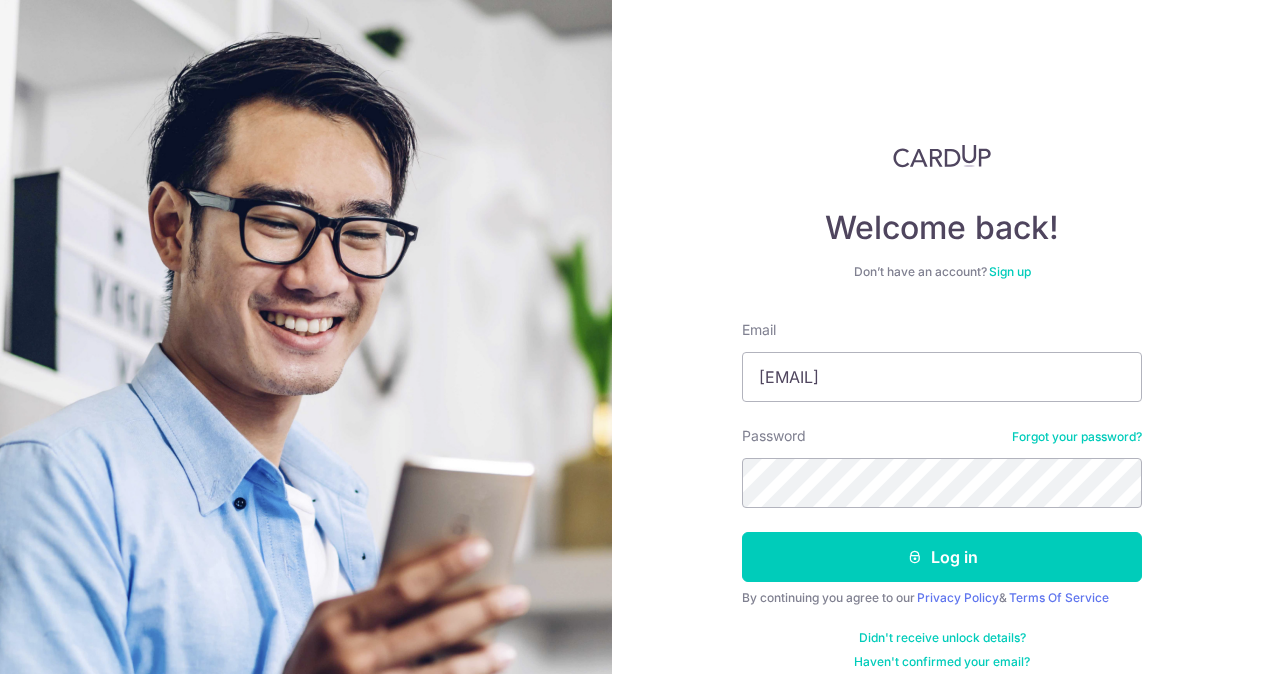 click on "Password
Forgot your password?" at bounding box center (942, 467) 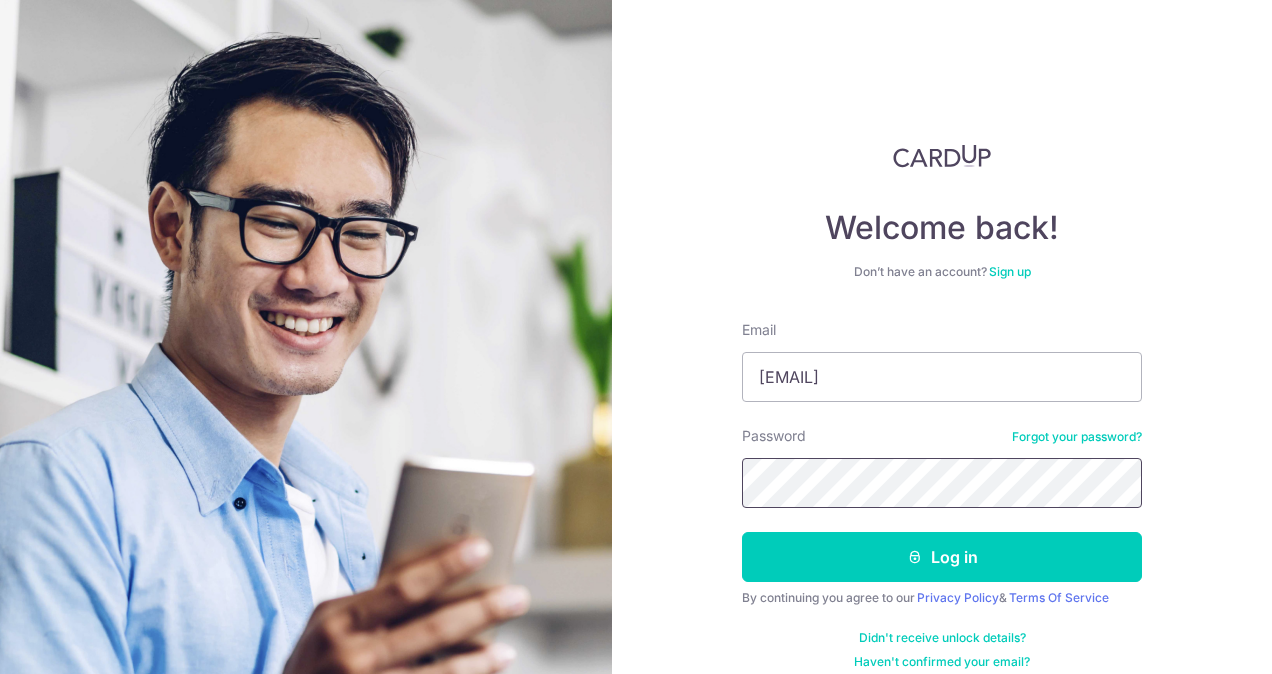 click on "Log in" at bounding box center (942, 557) 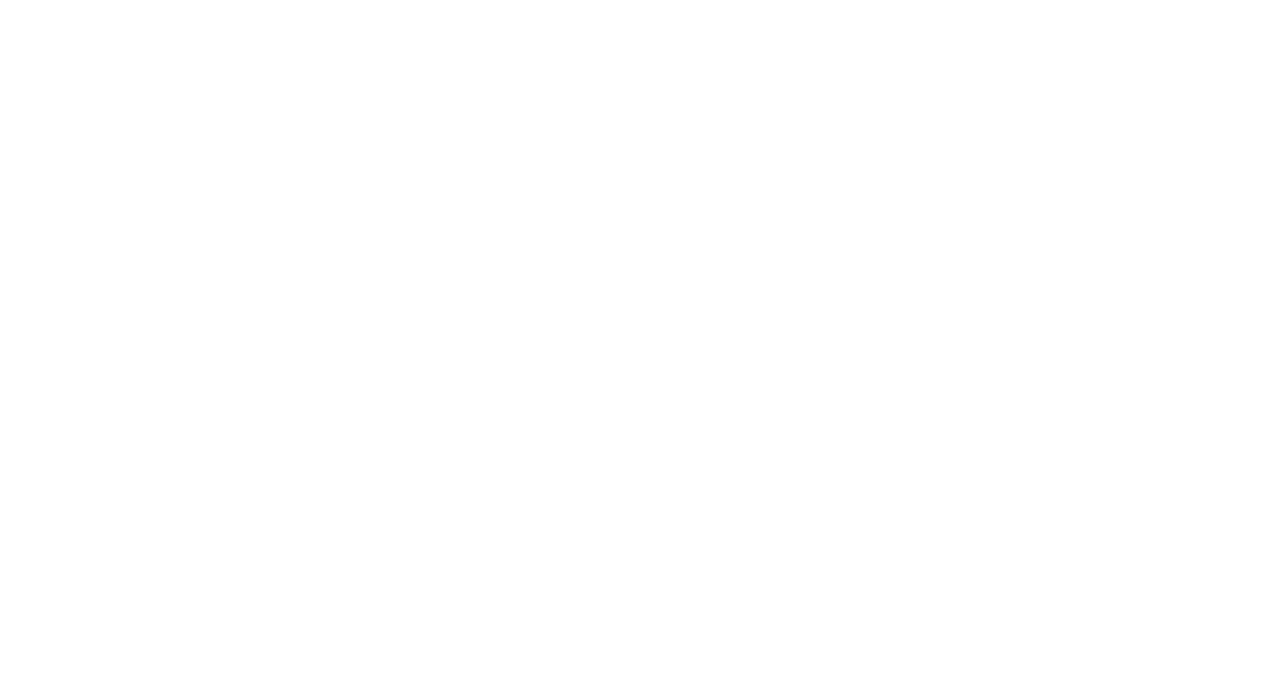 scroll, scrollTop: 0, scrollLeft: 0, axis: both 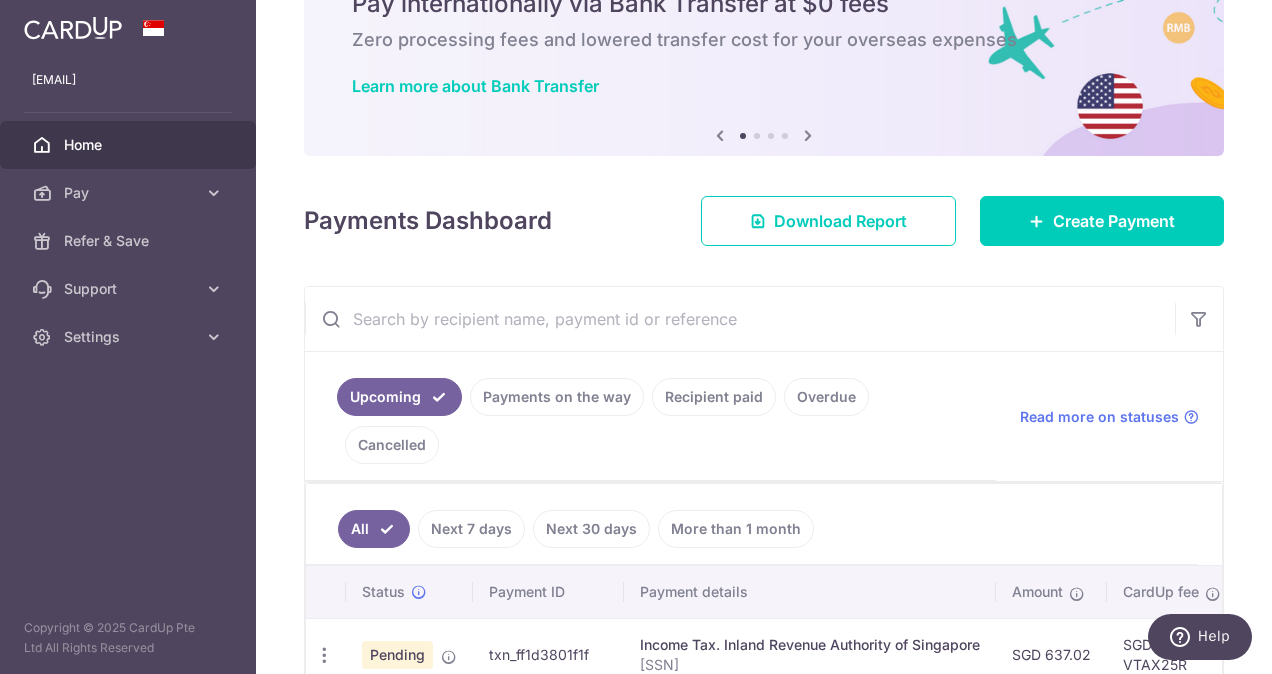 click on "Home" at bounding box center (130, 145) 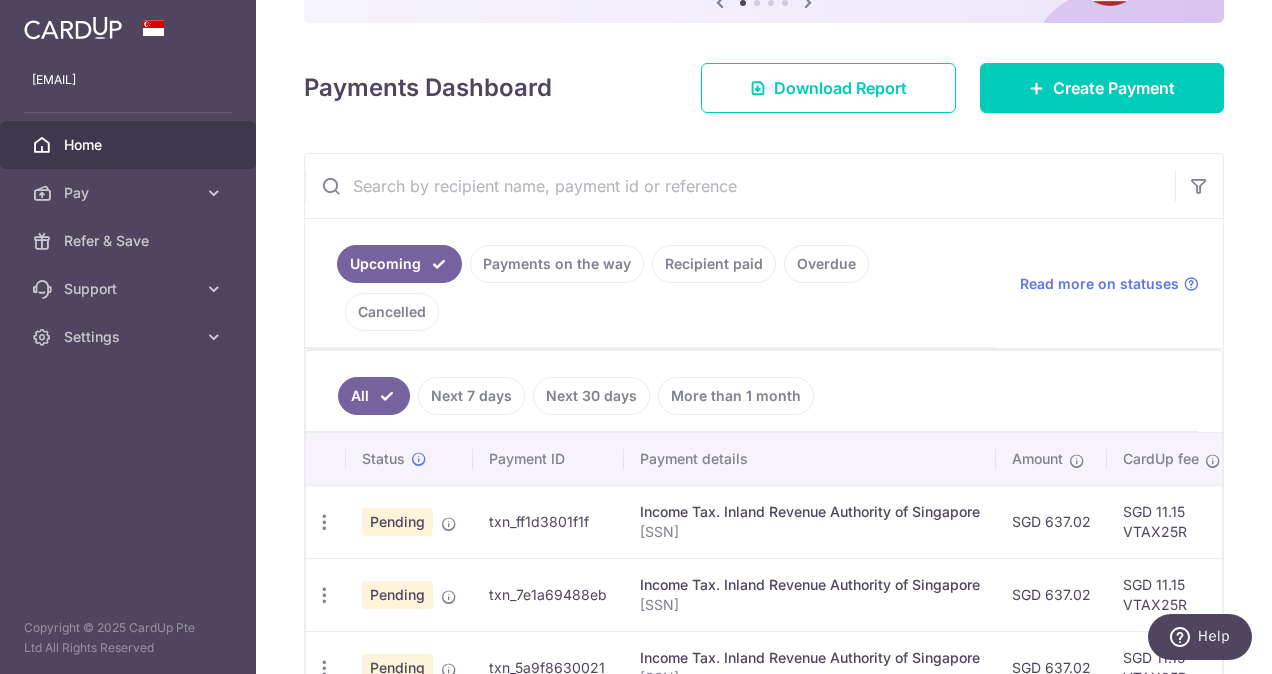 scroll, scrollTop: 300, scrollLeft: 0, axis: vertical 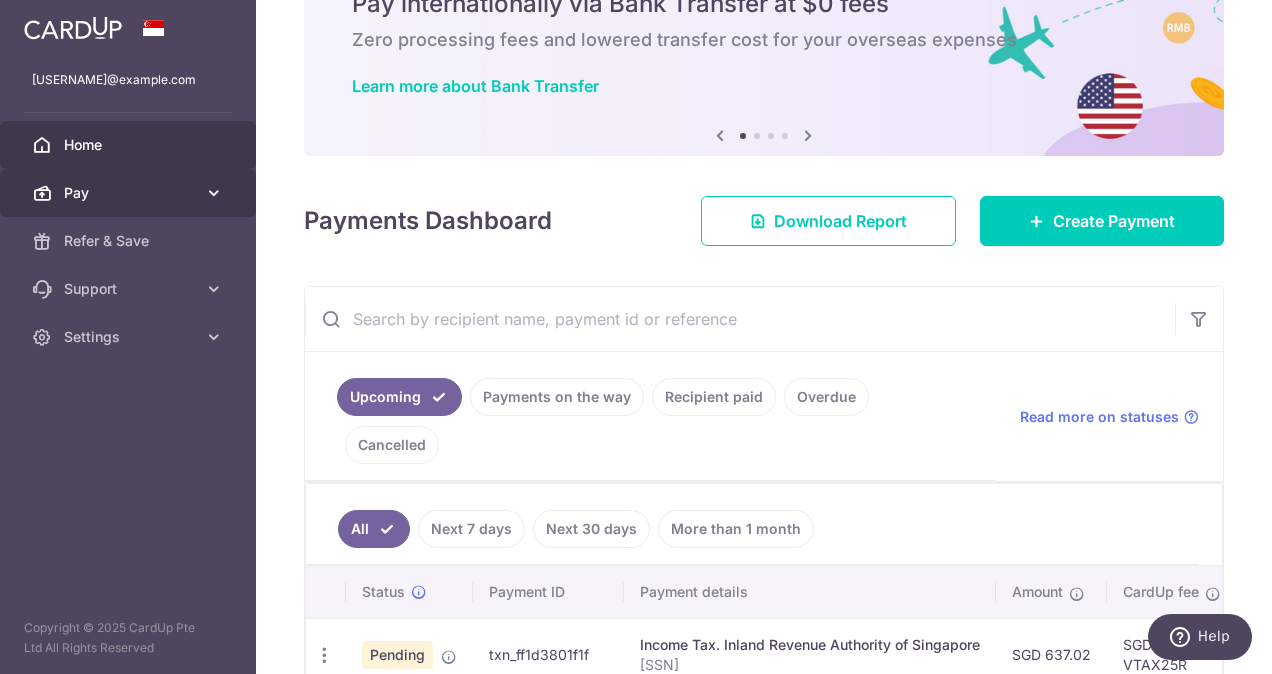 click on "Pay" at bounding box center (130, 193) 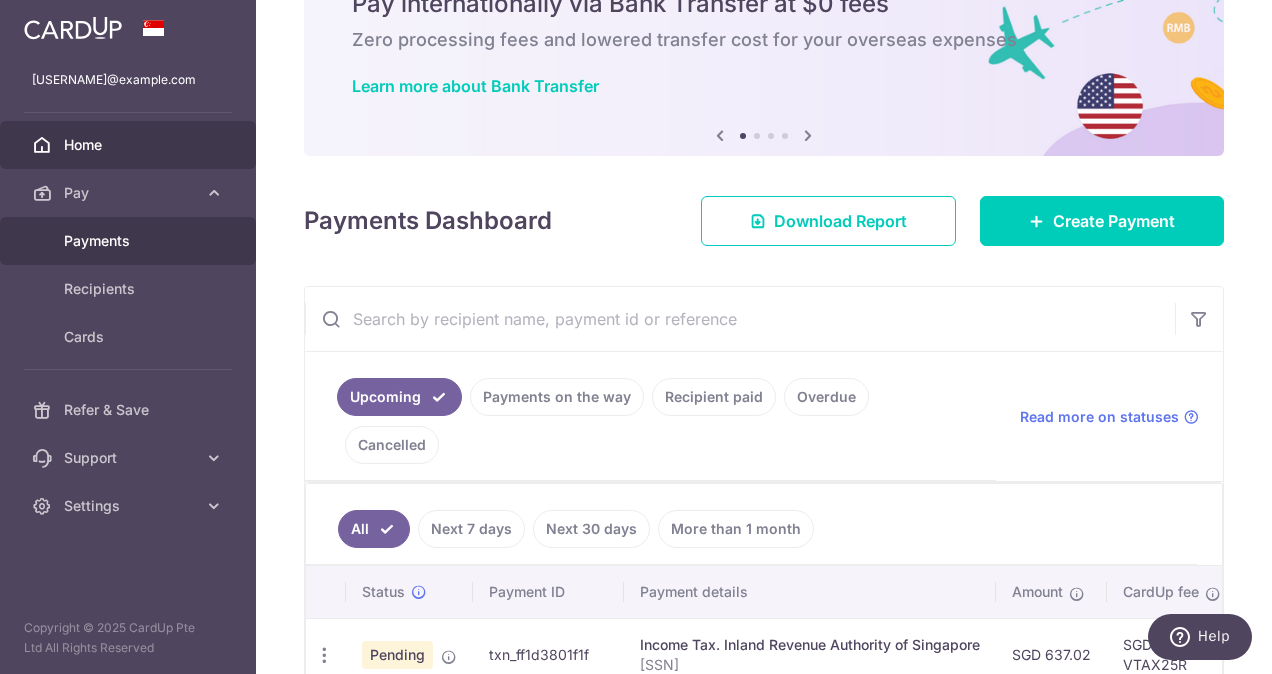 click on "Payments" at bounding box center (128, 241) 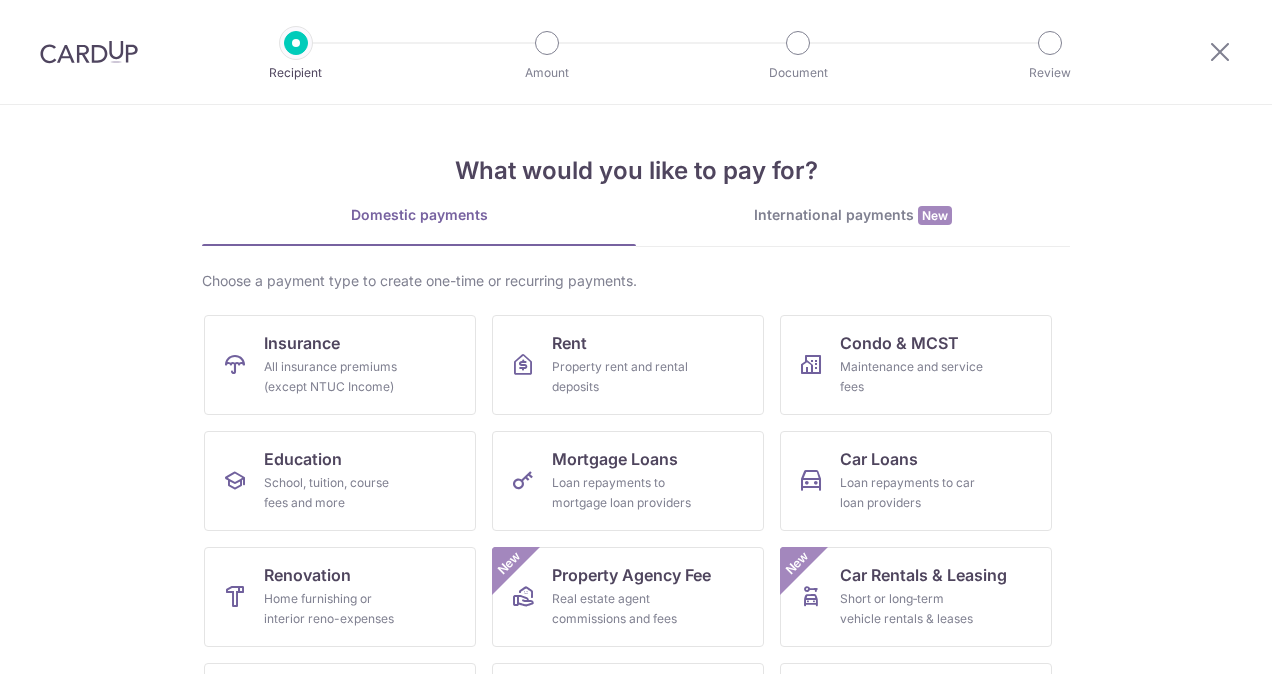 scroll, scrollTop: 0, scrollLeft: 0, axis: both 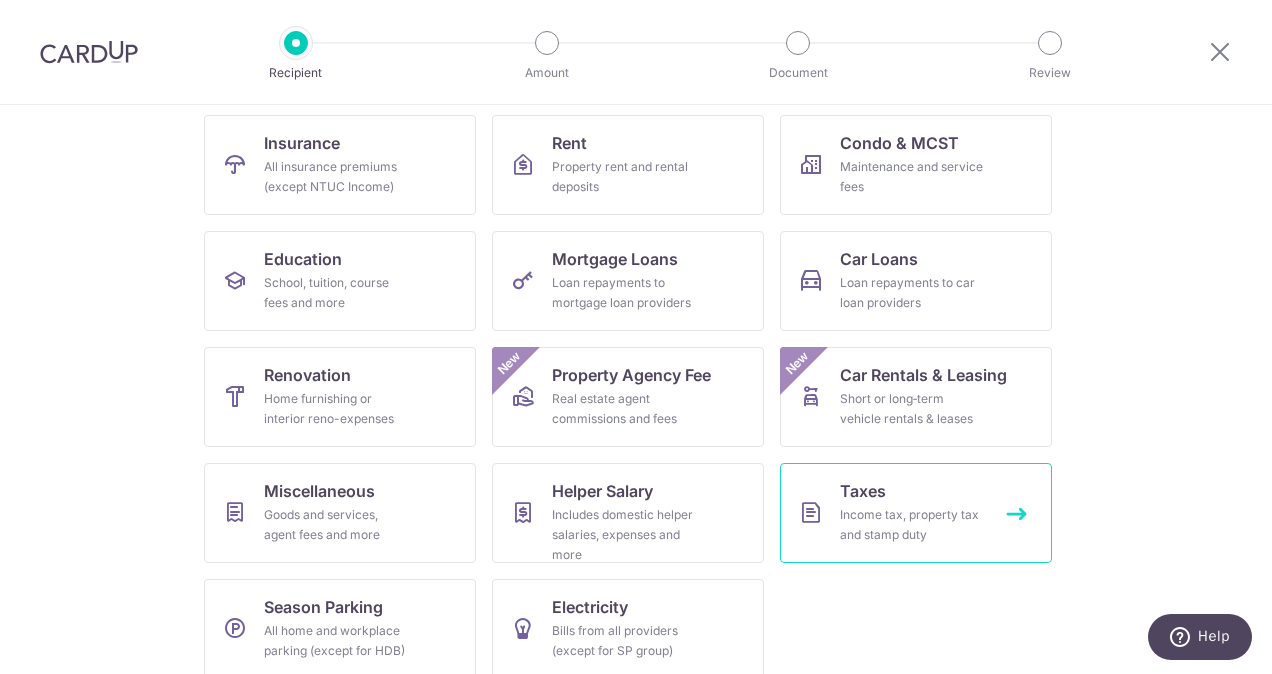 click on "Taxes Income tax, property tax and stamp duty" at bounding box center (916, 513) 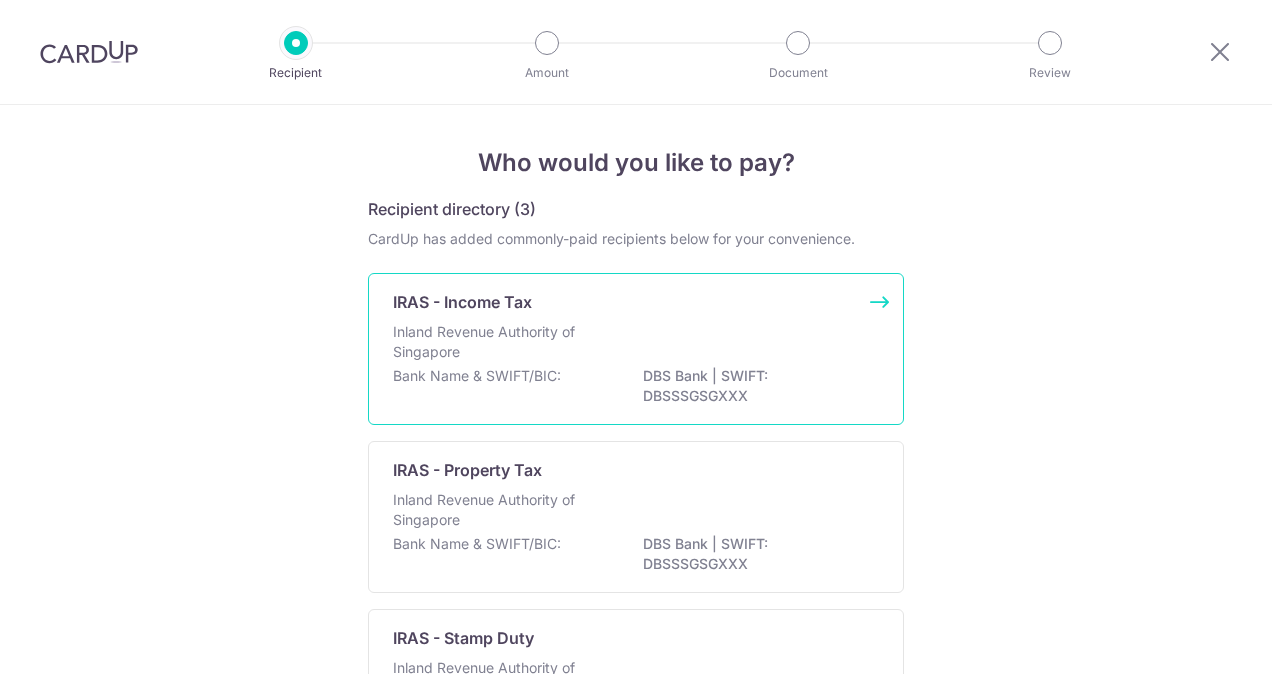 scroll, scrollTop: 0, scrollLeft: 0, axis: both 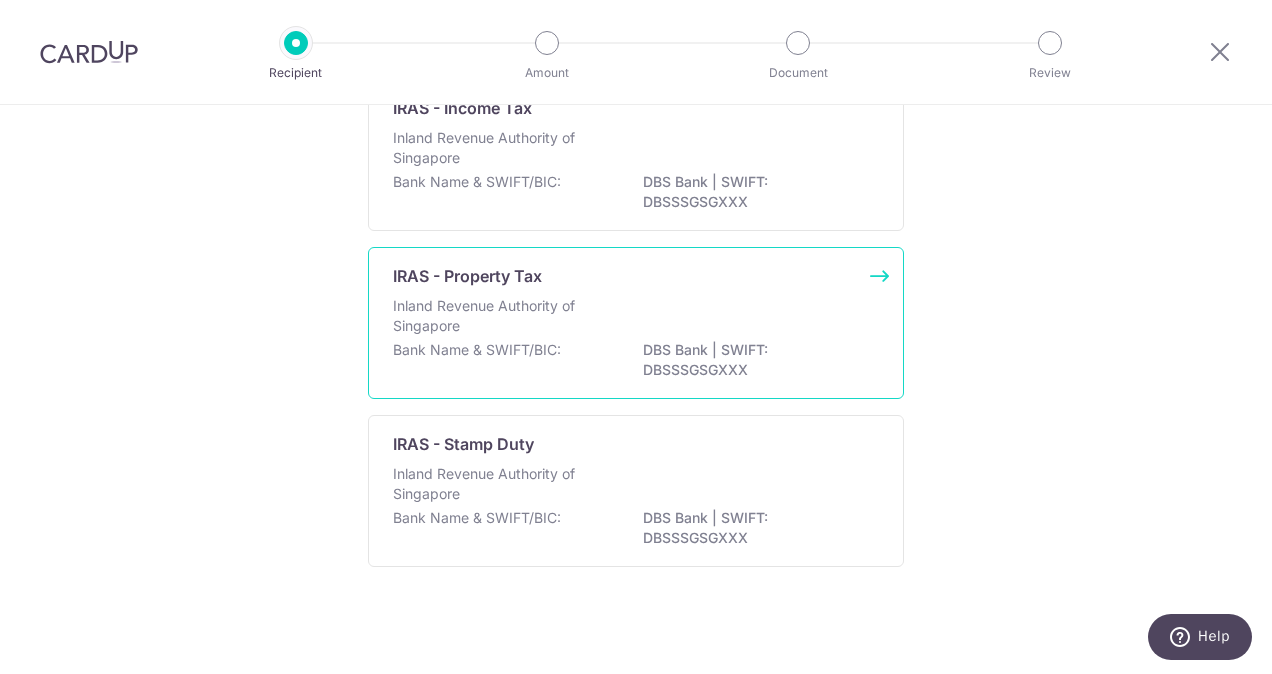 click on "Bank Name & SWIFT/BIC:
DBS Bank | SWIFT: DBSSSGSGXXX" at bounding box center (636, 361) 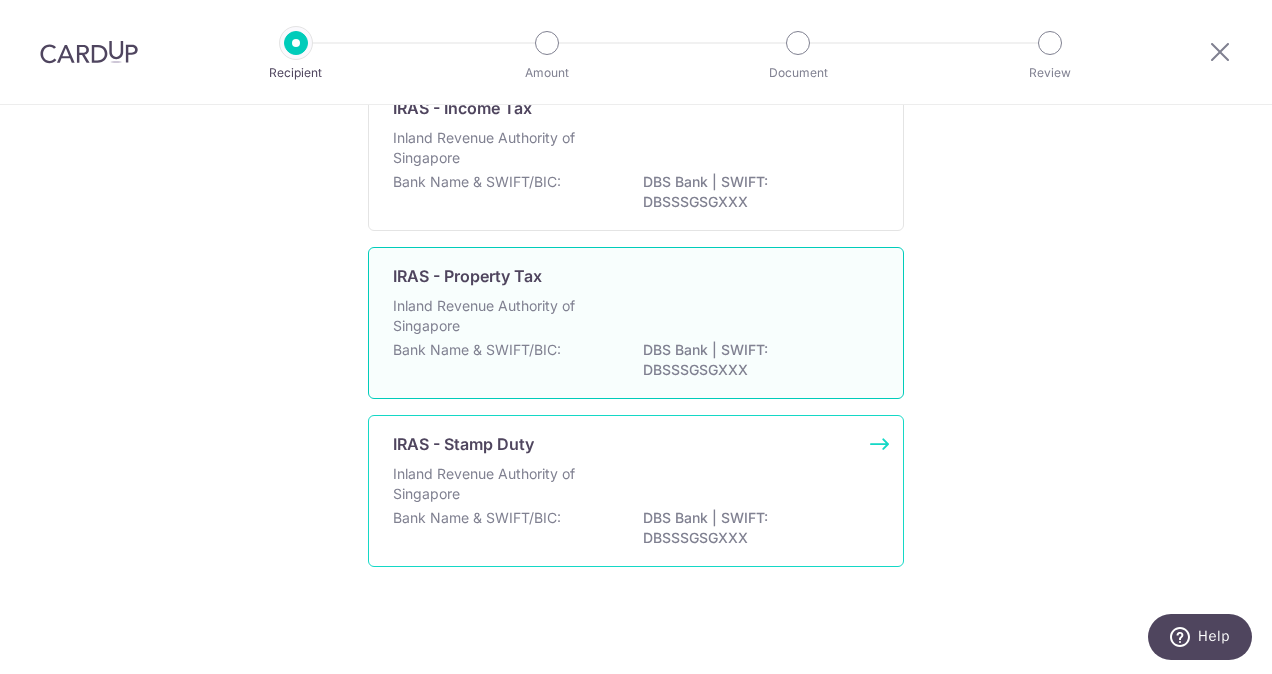 click on "IRAS - Stamp Duty
Inland Revenue Authority of Singapore
Bank Name & SWIFT/BIC:
DBS Bank | SWIFT: DBSSSGSGXXX" at bounding box center [636, 491] 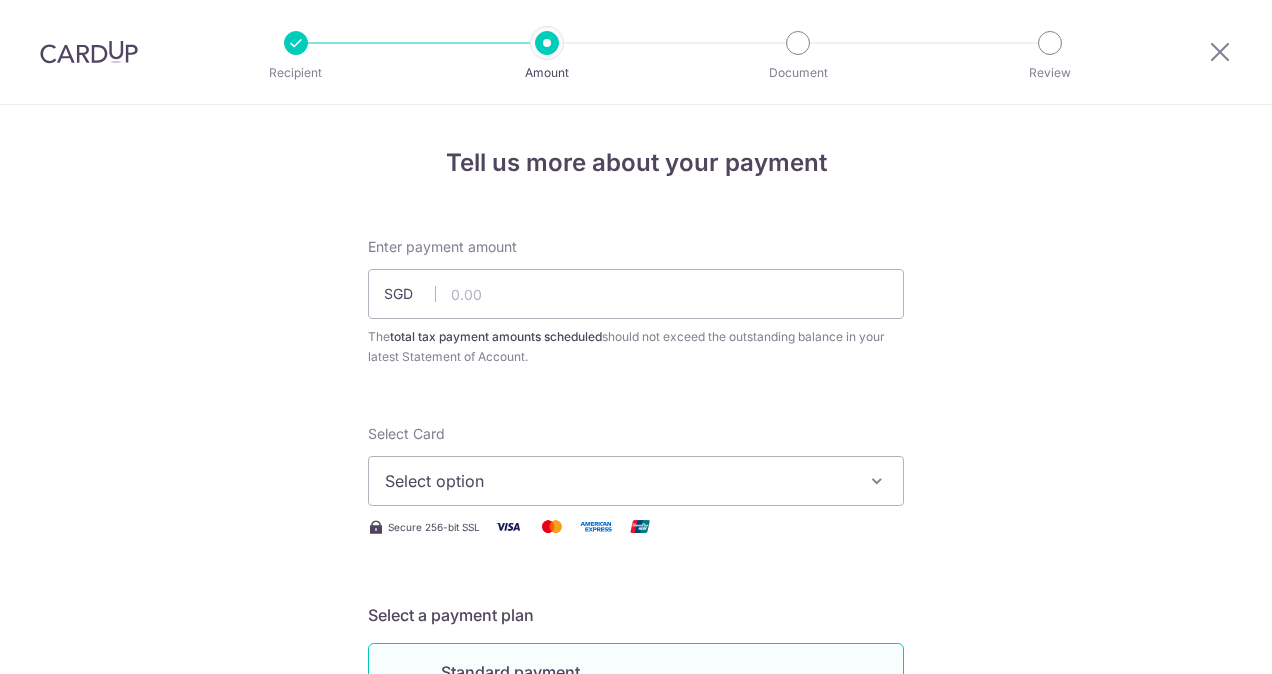 scroll, scrollTop: 0, scrollLeft: 0, axis: both 